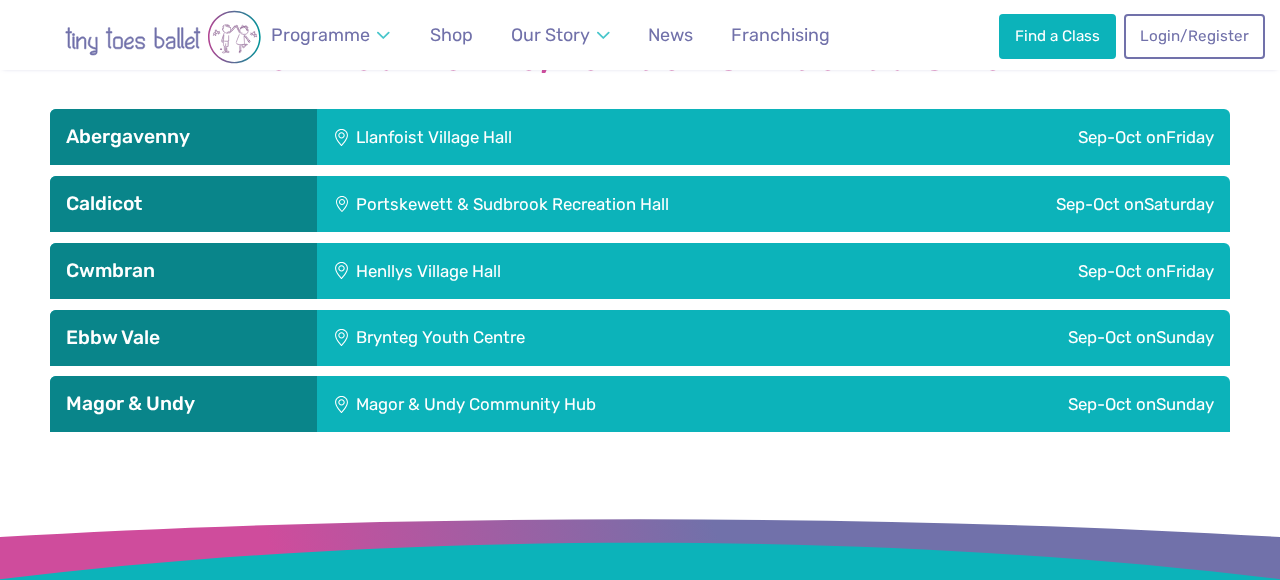 scroll, scrollTop: 2808, scrollLeft: 0, axis: vertical 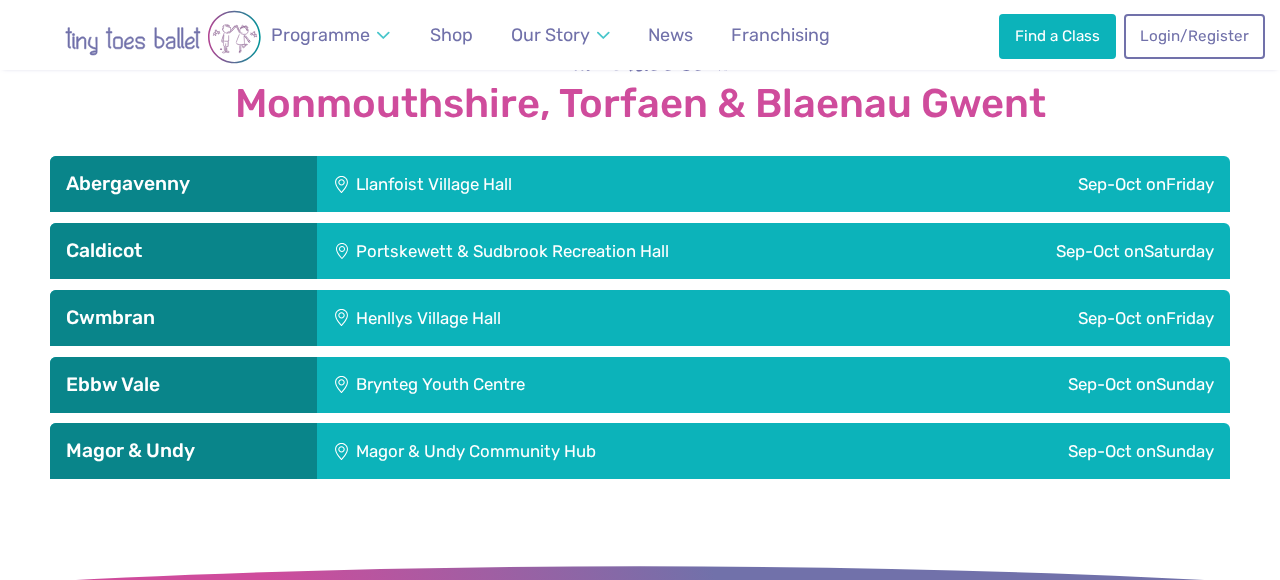 click on "[MONTH]-[MONTH] on  [DAY]" at bounding box center (1027, 184) 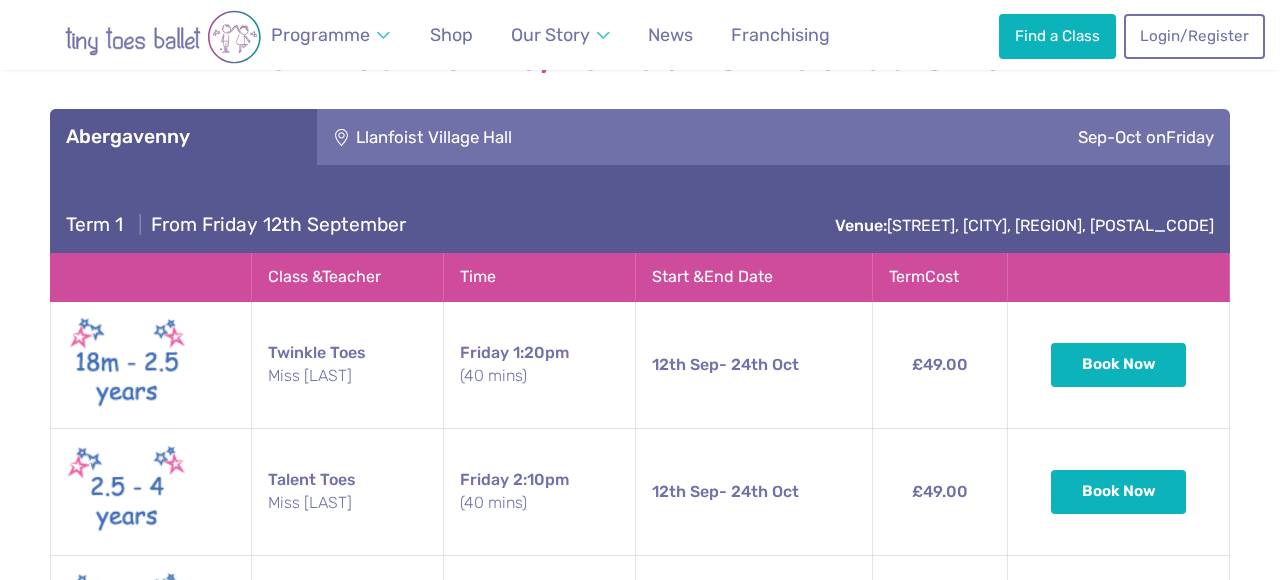 scroll, scrollTop: 2813, scrollLeft: 0, axis: vertical 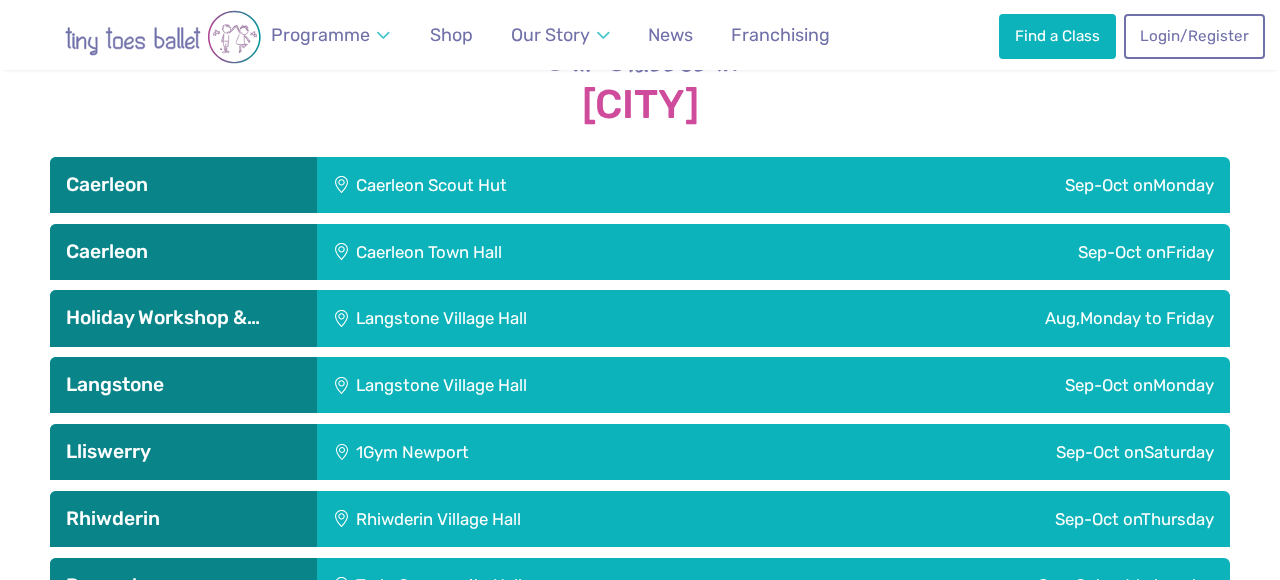 click on "Caerleon Scout Hut" at bounding box center [560, 185] 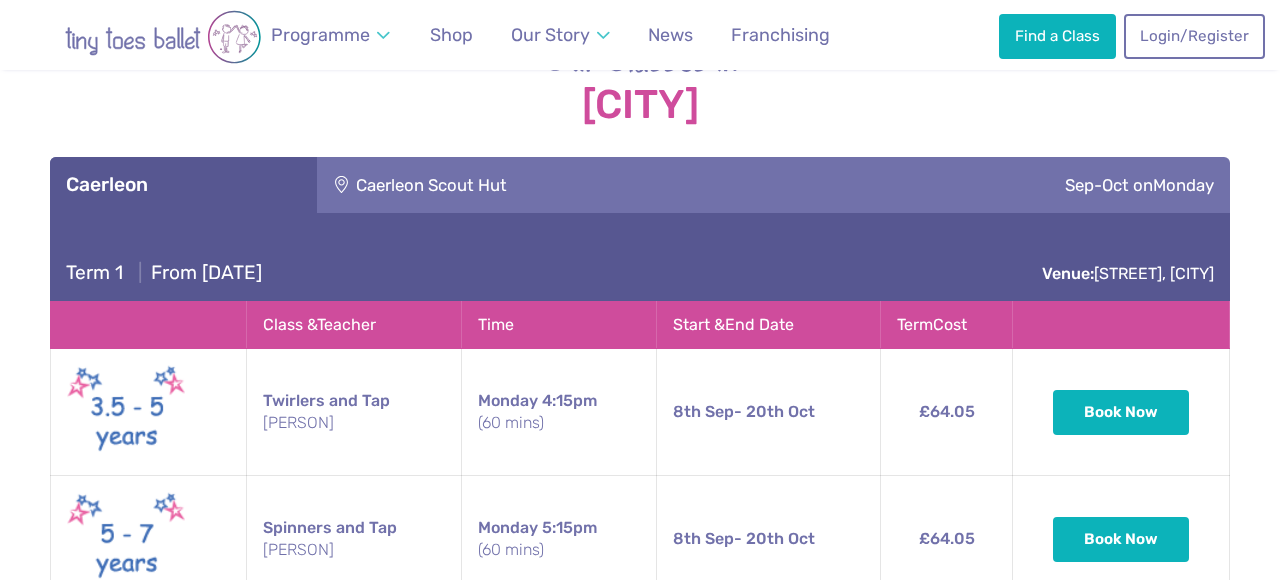 click on "Caerleon Scout Hut" at bounding box center (560, 185) 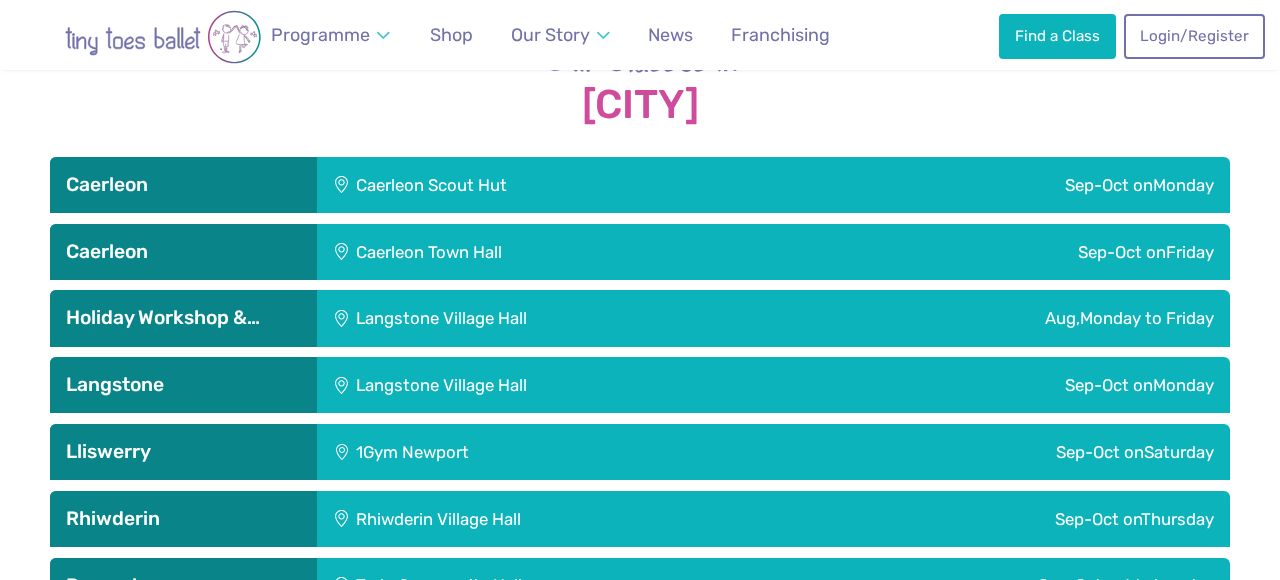 click on "Caerleon Town Hall" at bounding box center [565, 252] 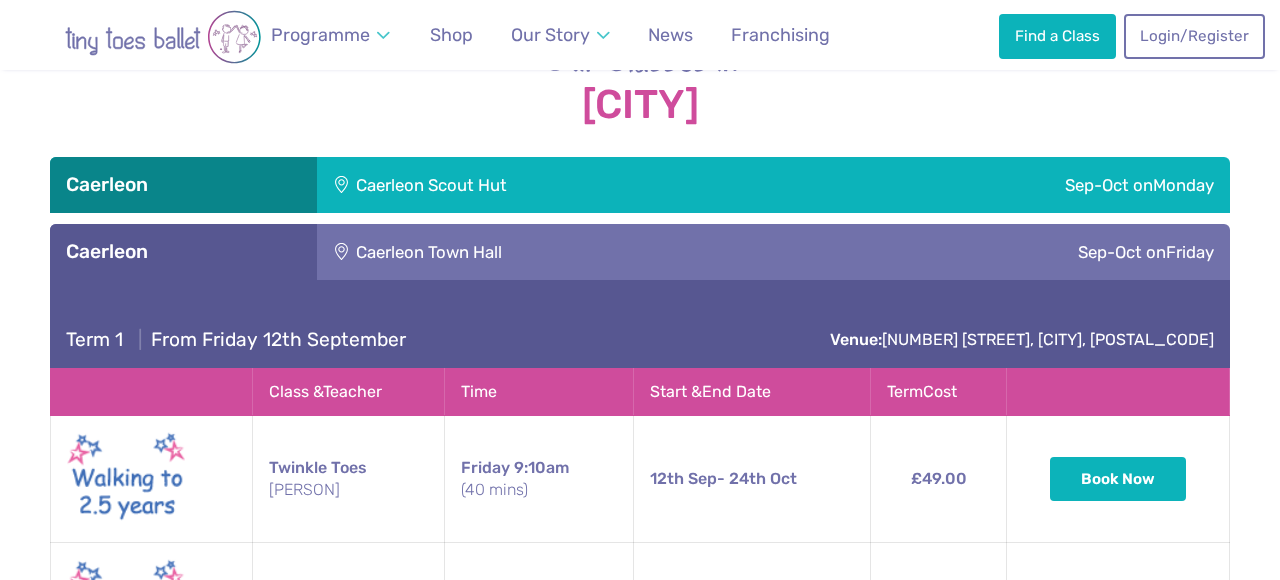 click on "Caerleon Town Hall" at bounding box center (565, 252) 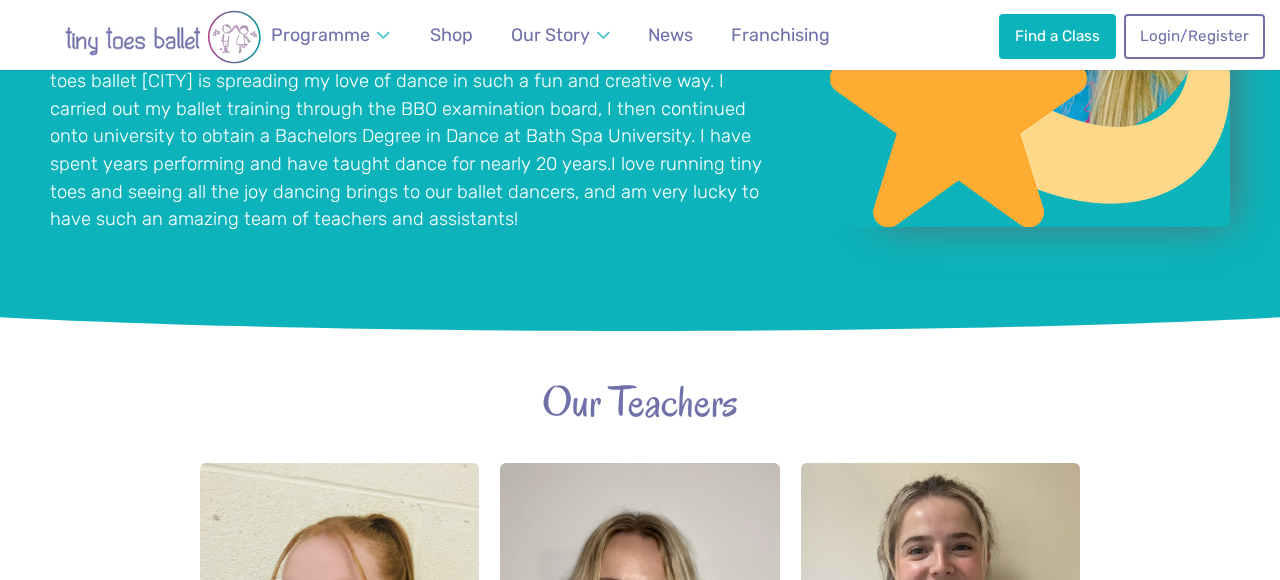 scroll, scrollTop: 1784, scrollLeft: 0, axis: vertical 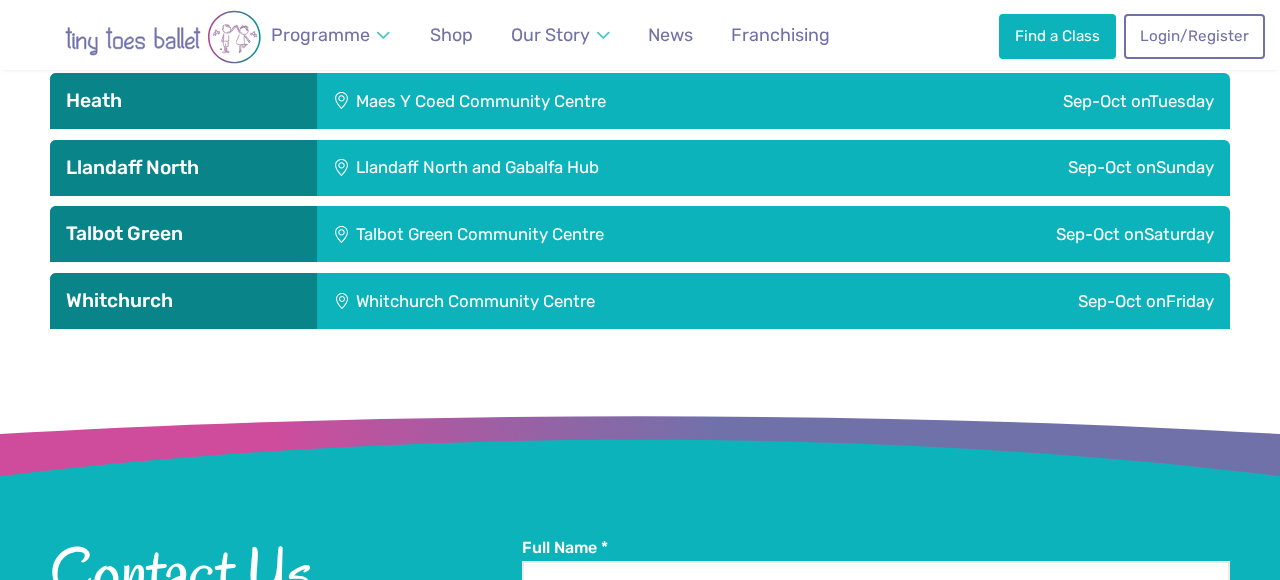 click on "Maes Y Coed Community Centre" at bounding box center (602, 101) 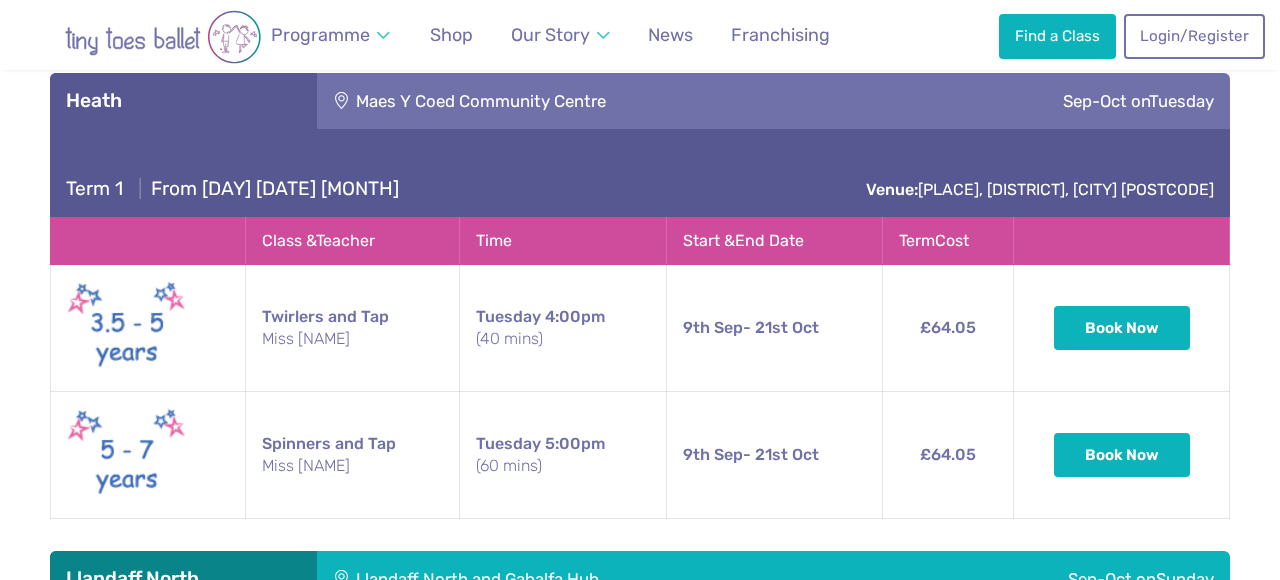 click on "Maes Y Coed Community Centre" at bounding box center [602, 101] 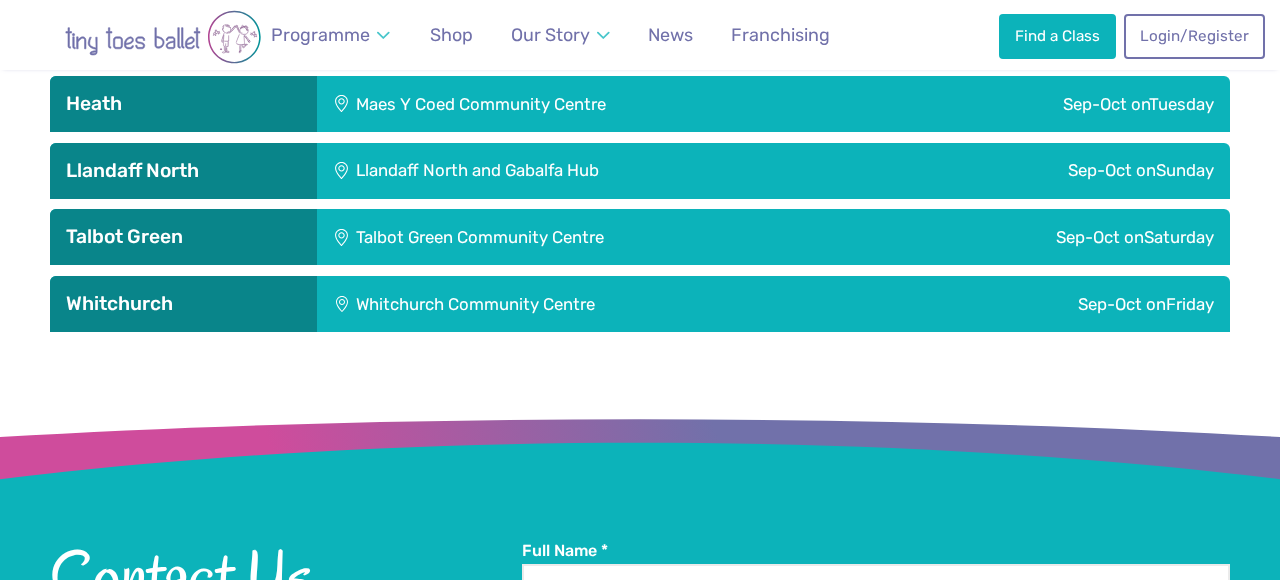 scroll, scrollTop: 2803, scrollLeft: 0, axis: vertical 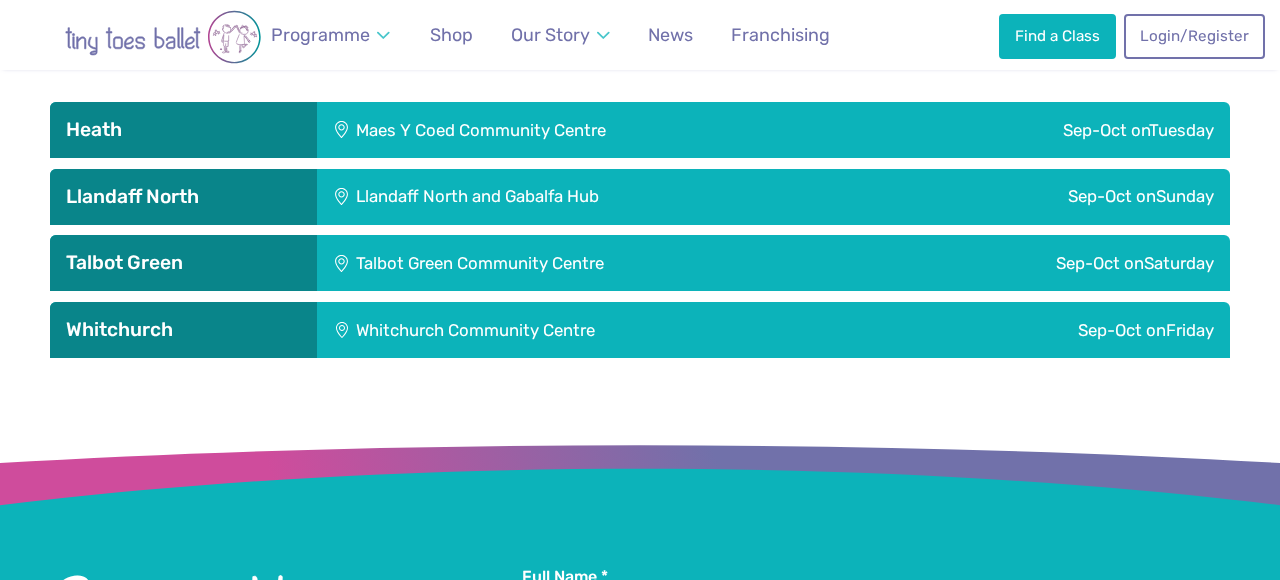 click on "Maes Y Coed Community Centre" at bounding box center (602, 130) 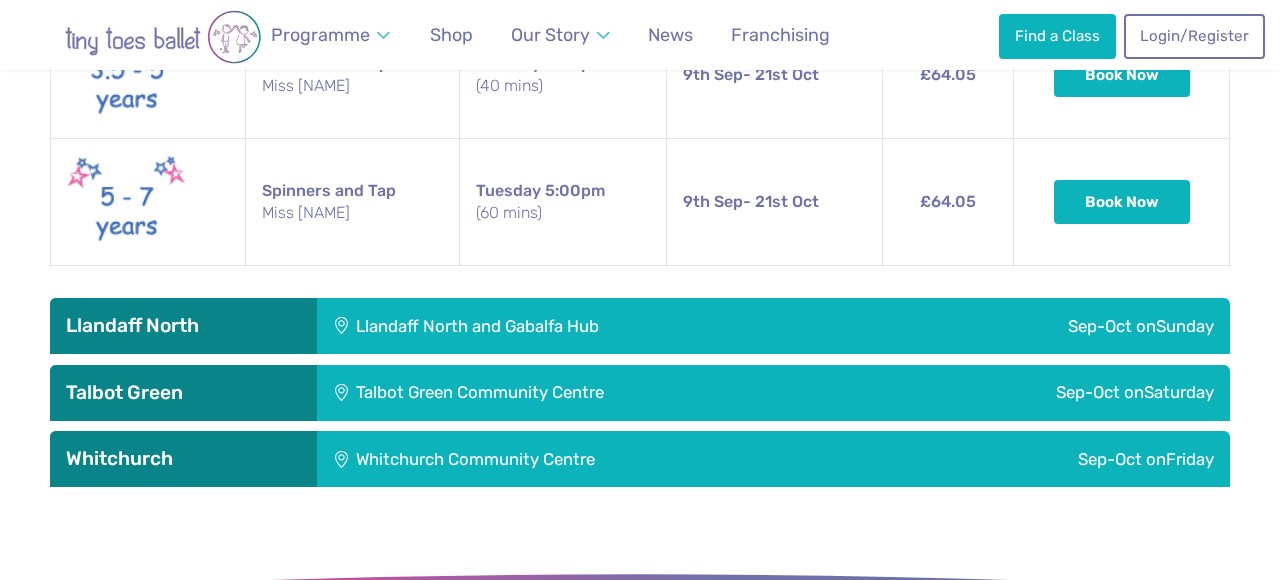scroll, scrollTop: 3090, scrollLeft: 0, axis: vertical 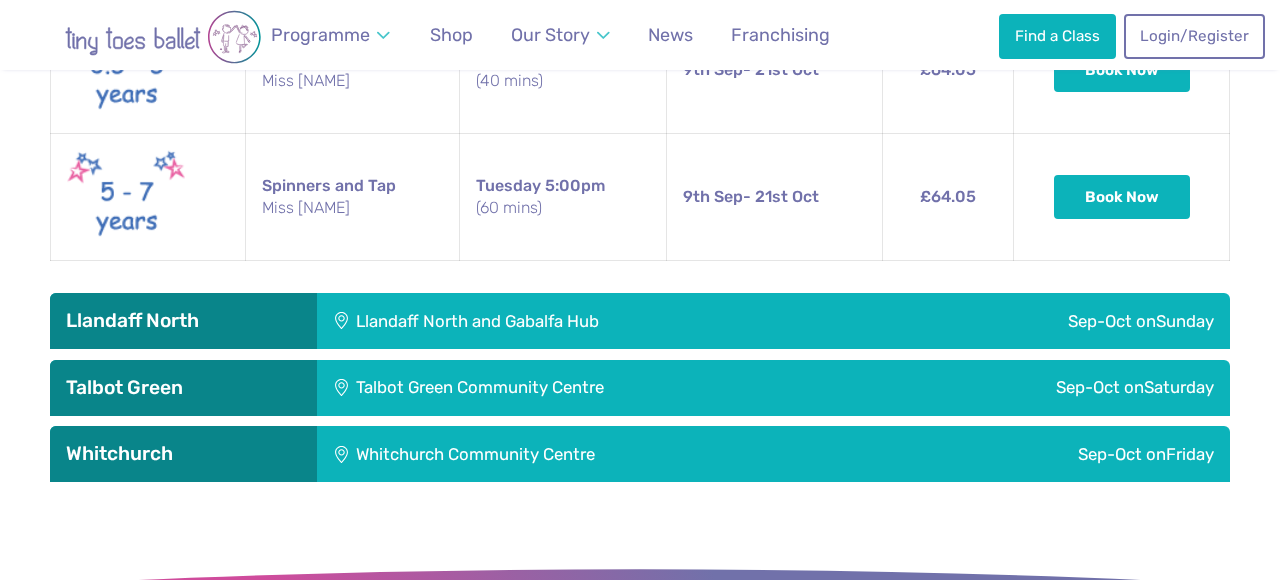 click on "Llandaff North and Gabalfa Hub" at bounding box center [602, 321] 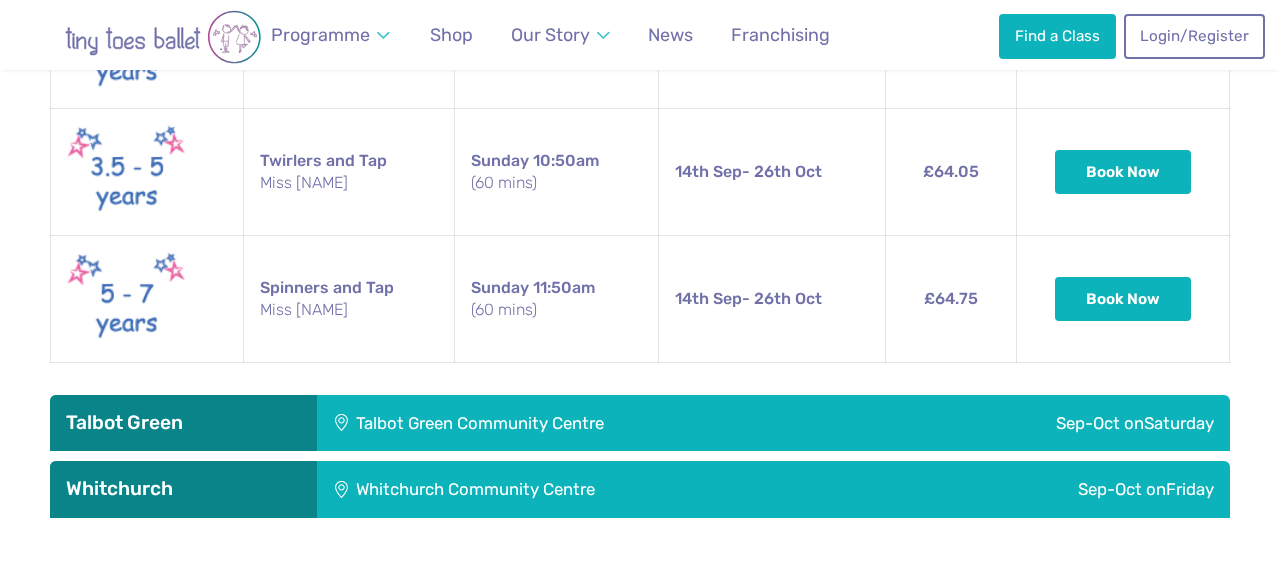 scroll, scrollTop: 3723, scrollLeft: 0, axis: vertical 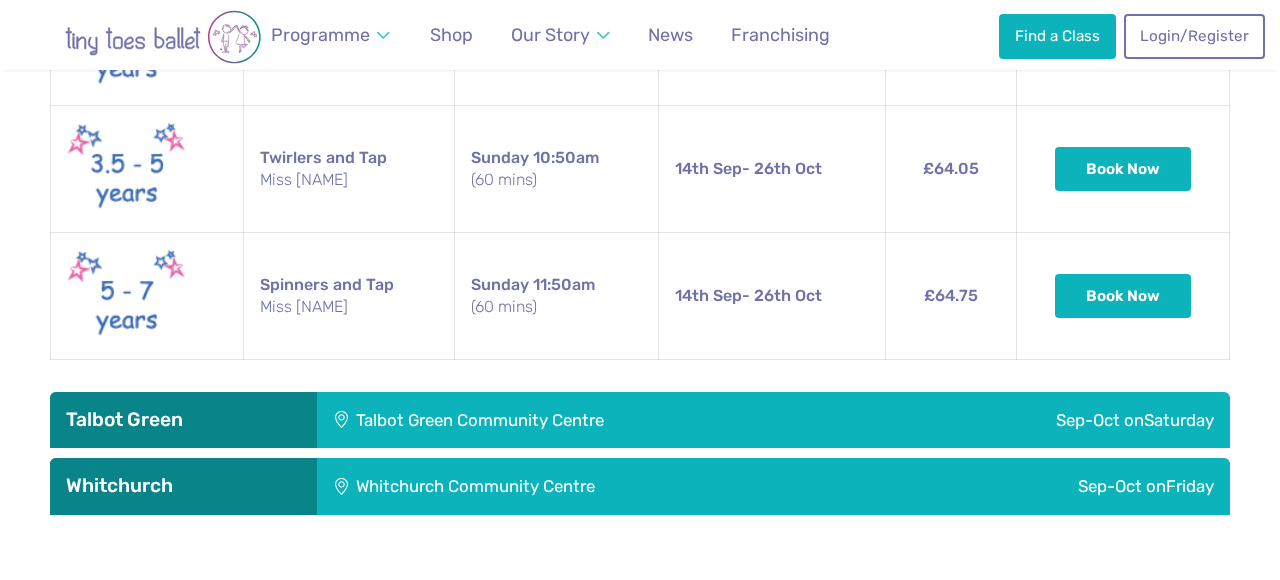 click on "Talbot Green Community Centre" at bounding box center (597, 420) 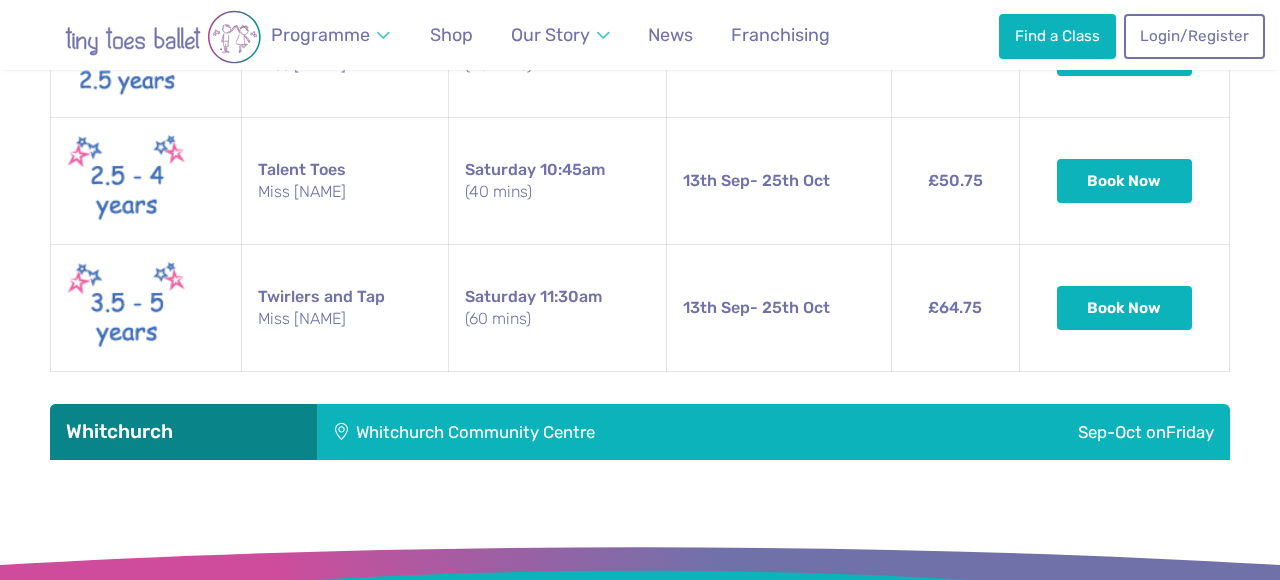 scroll, scrollTop: 4464, scrollLeft: 0, axis: vertical 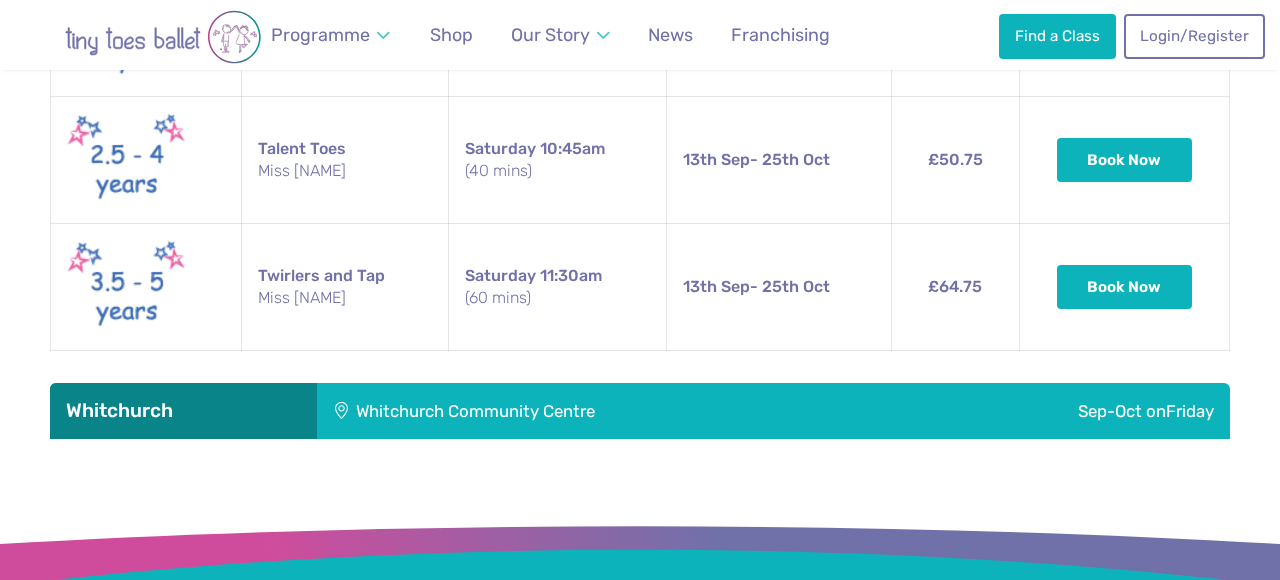 click on "Whitchurch Community Centre" at bounding box center (607, 411) 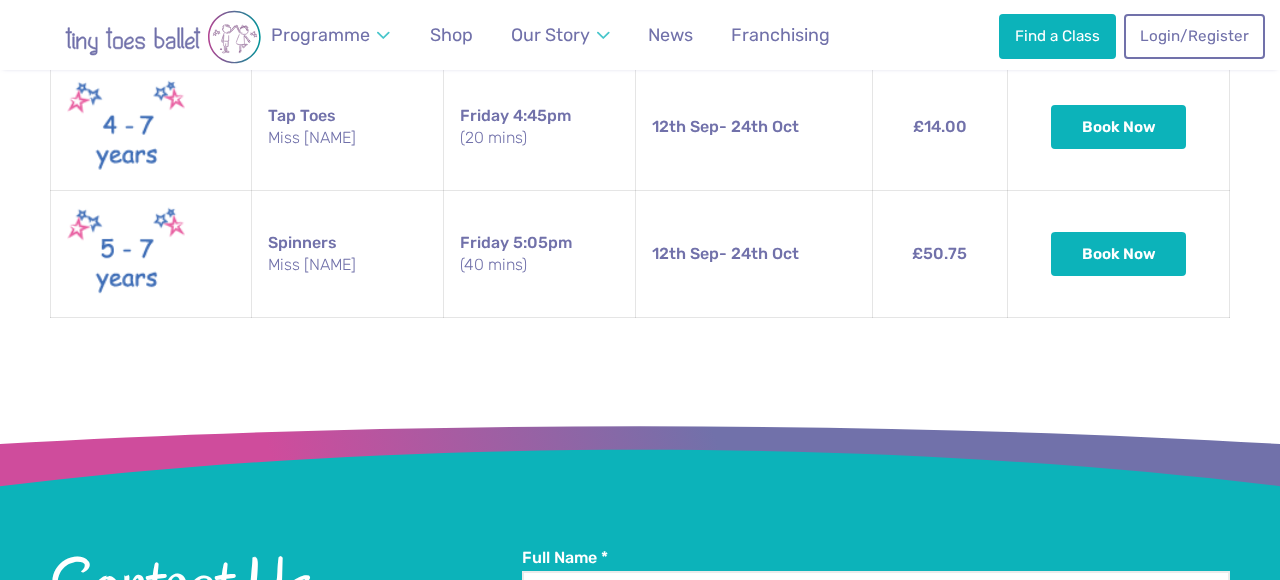scroll, scrollTop: 5104, scrollLeft: 0, axis: vertical 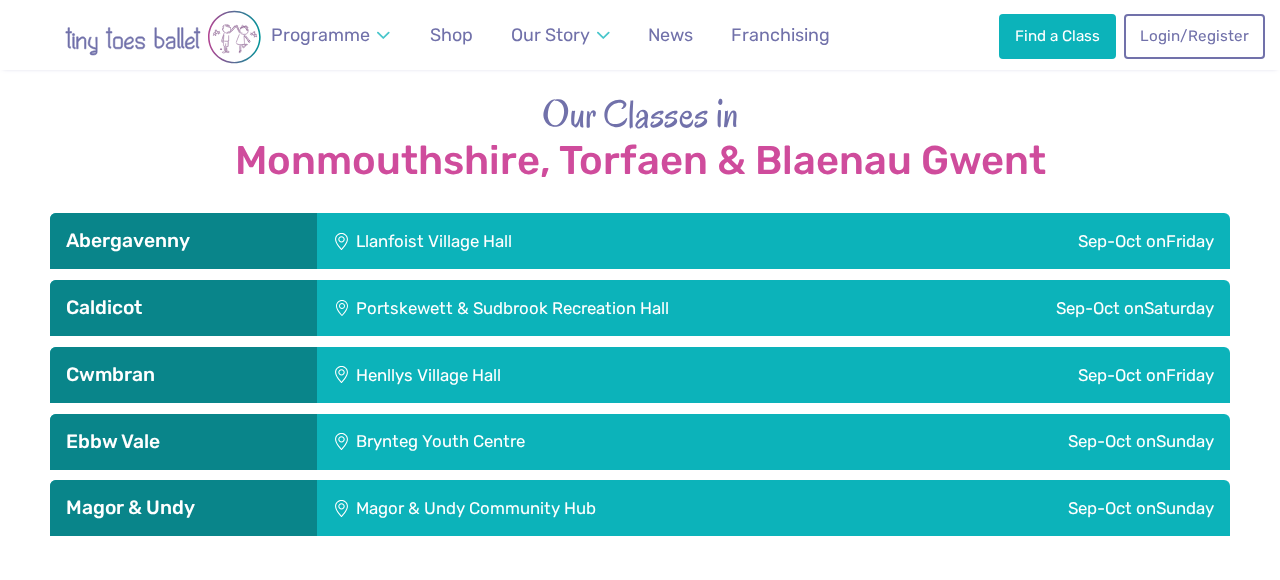 click on "Llanfoist Village Hall" at bounding box center (571, 241) 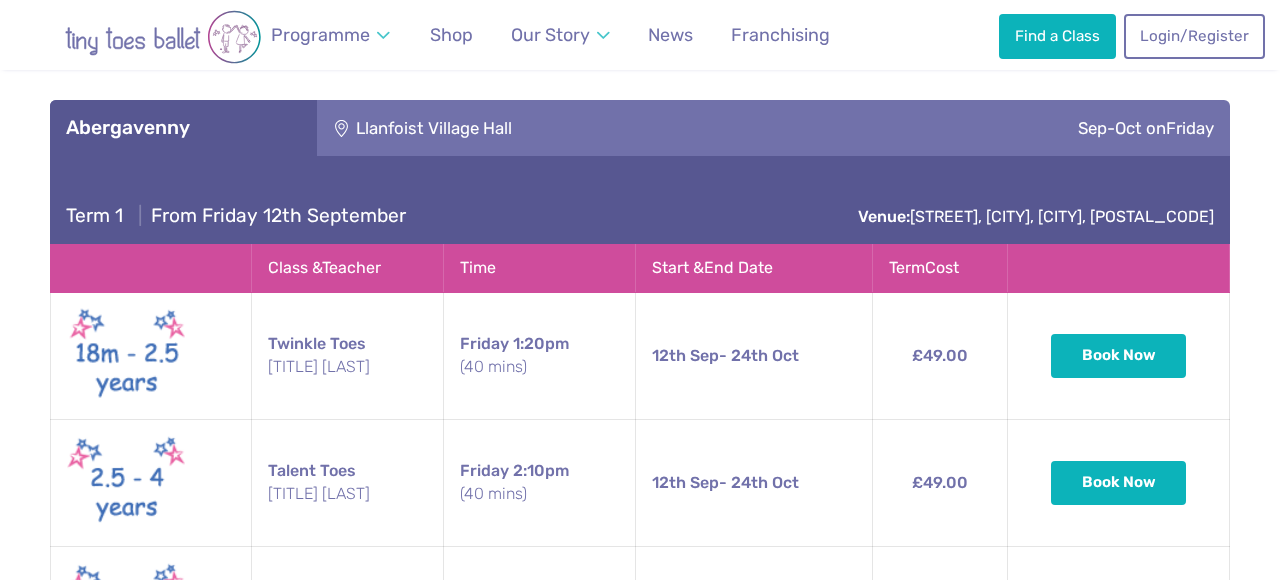 scroll, scrollTop: 2871, scrollLeft: 0, axis: vertical 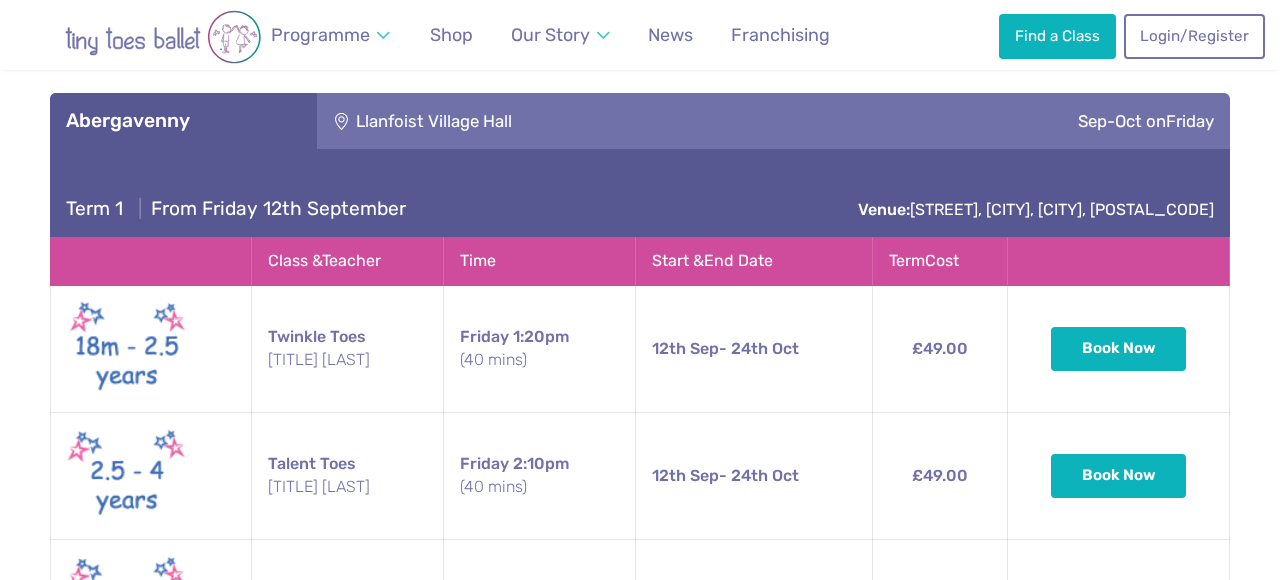 click on "Llanfoist Village Hall" at bounding box center (571, 121) 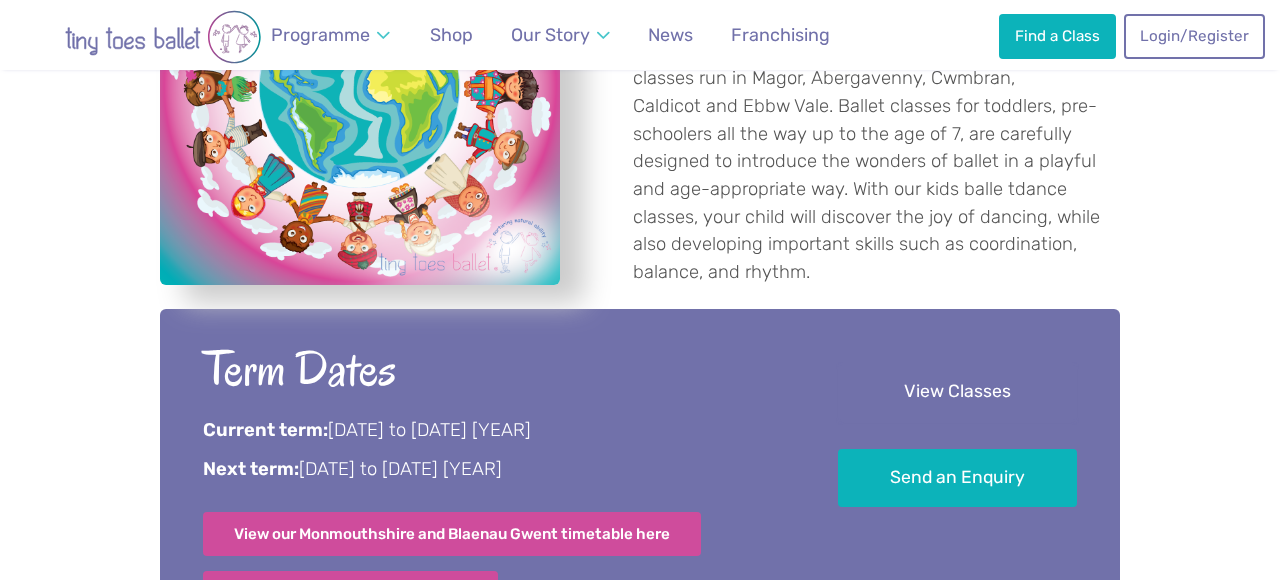 click on "View Classes" at bounding box center (957, 392) 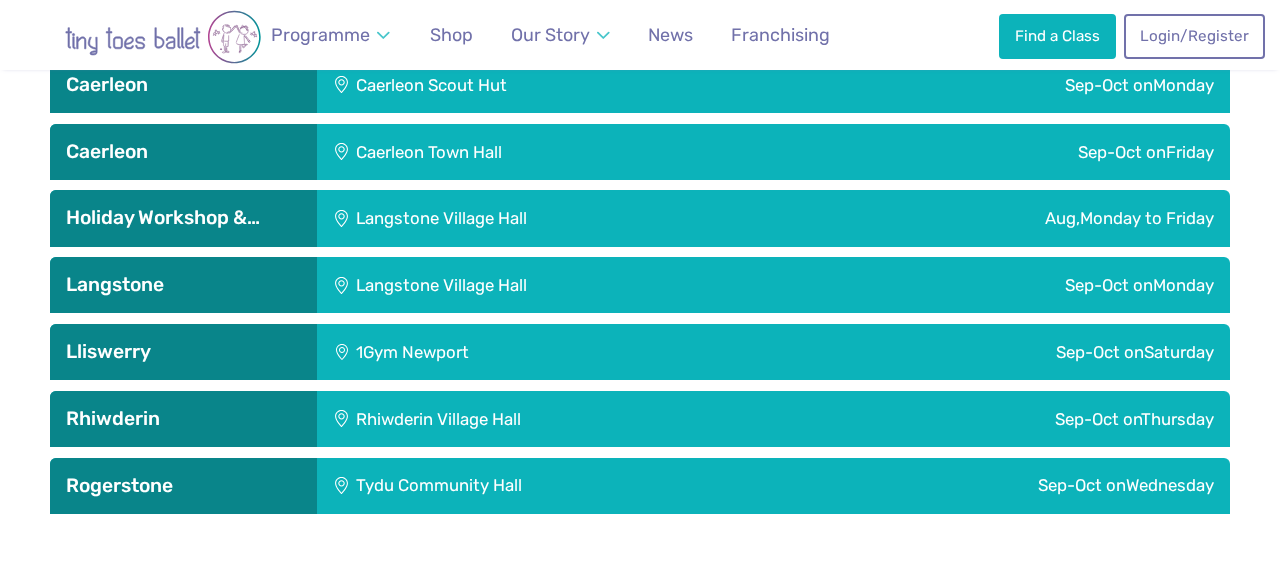scroll, scrollTop: 2871, scrollLeft: 0, axis: vertical 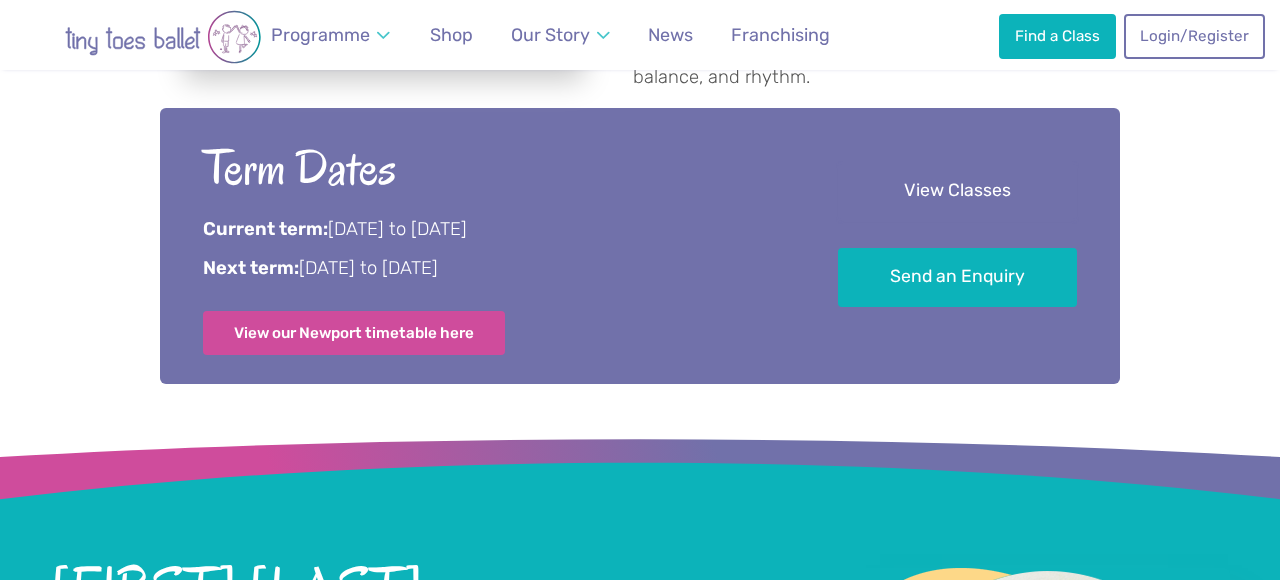 click on "View Classes" at bounding box center [957, 191] 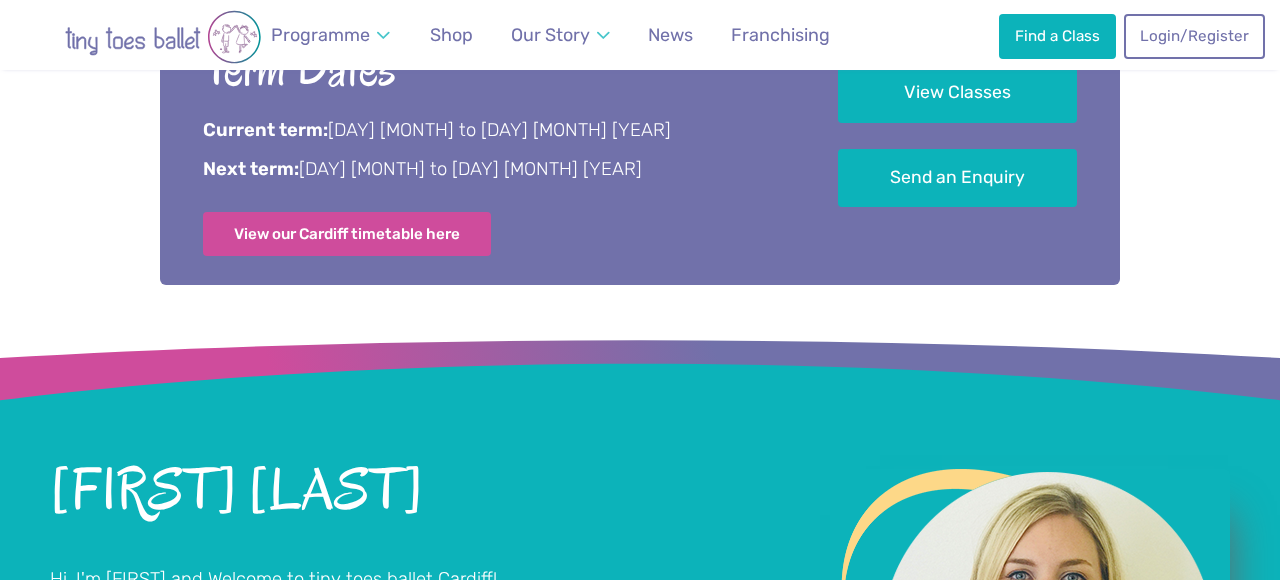 scroll, scrollTop: 1114, scrollLeft: 0, axis: vertical 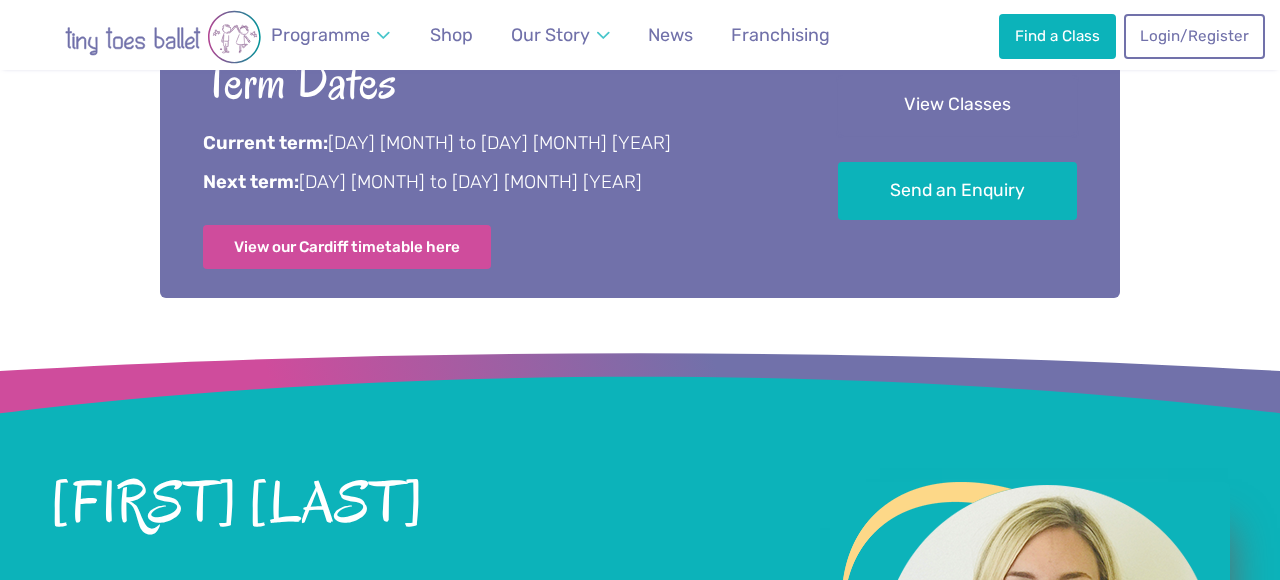click on "View Classes" at bounding box center [957, 105] 